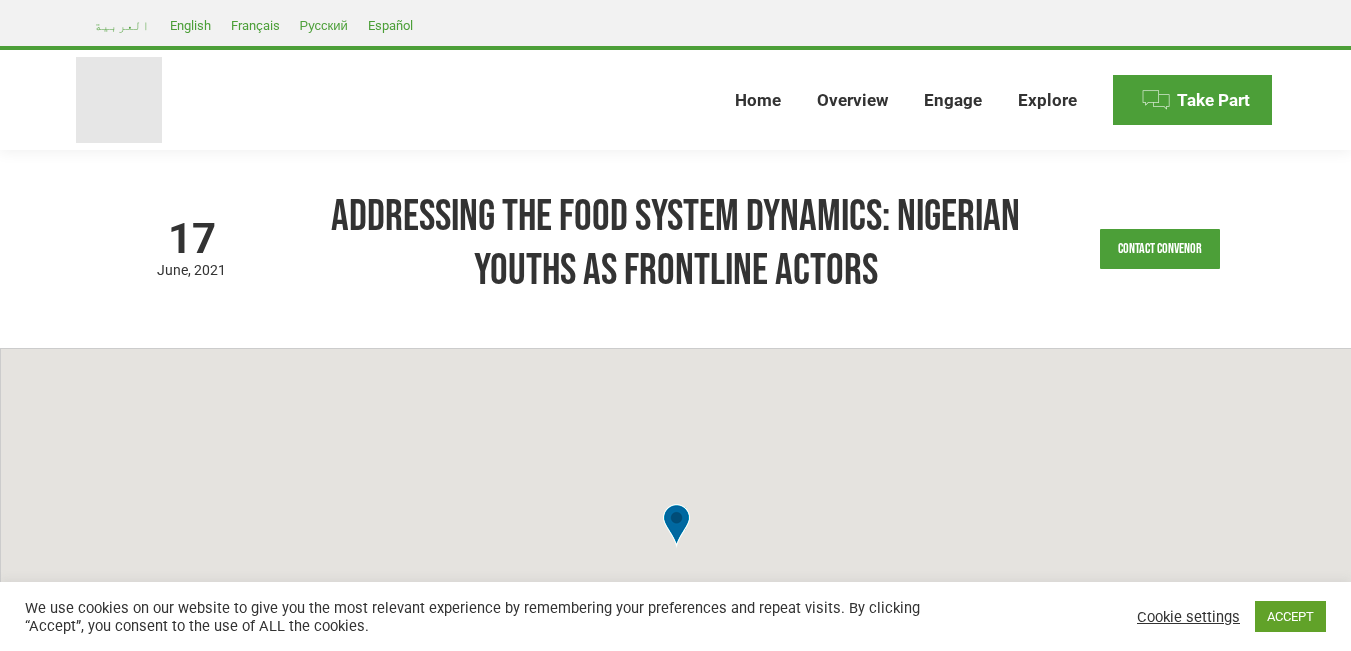 scroll, scrollTop: 0, scrollLeft: 0, axis: both 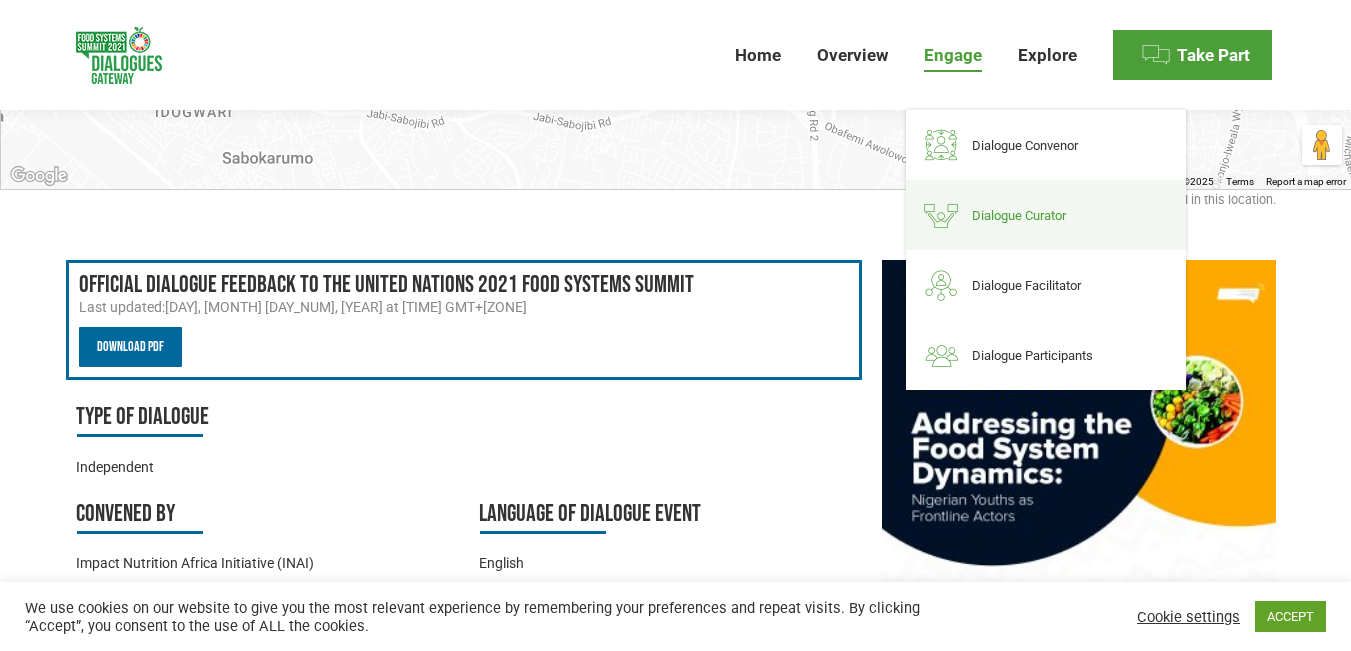 click on "Dialogue Curator" at bounding box center [1019, 215] 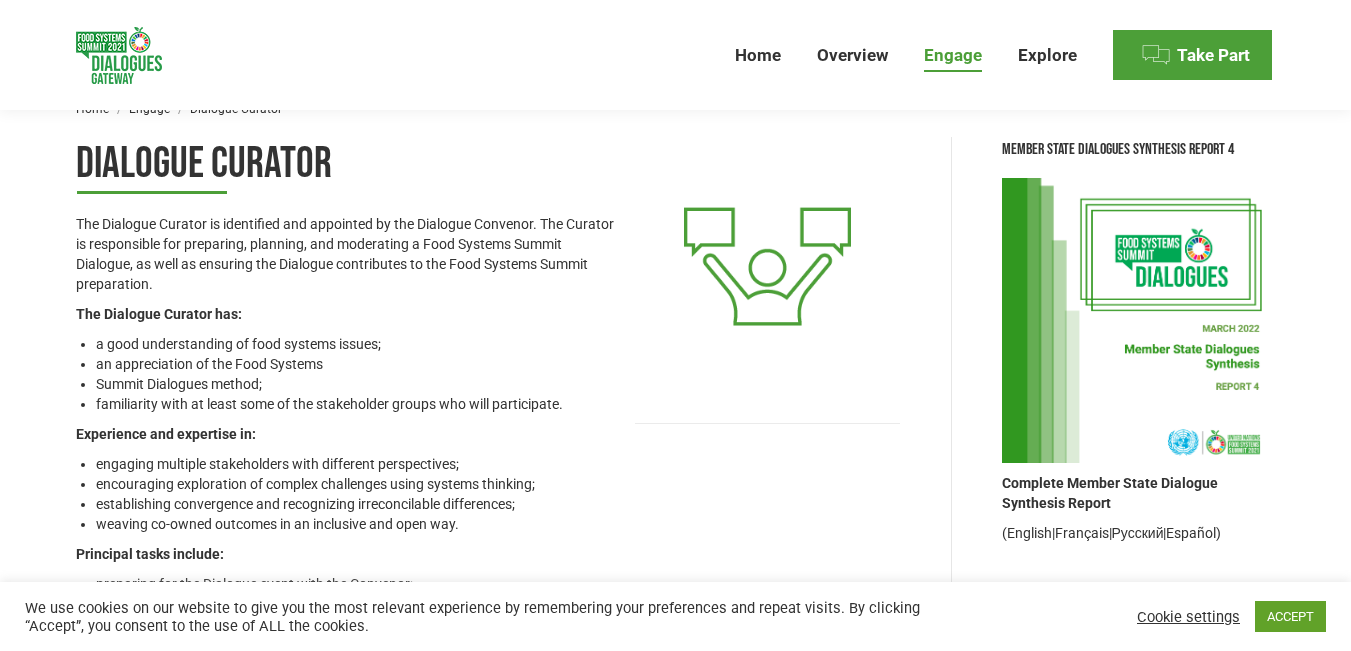scroll, scrollTop: 0, scrollLeft: 0, axis: both 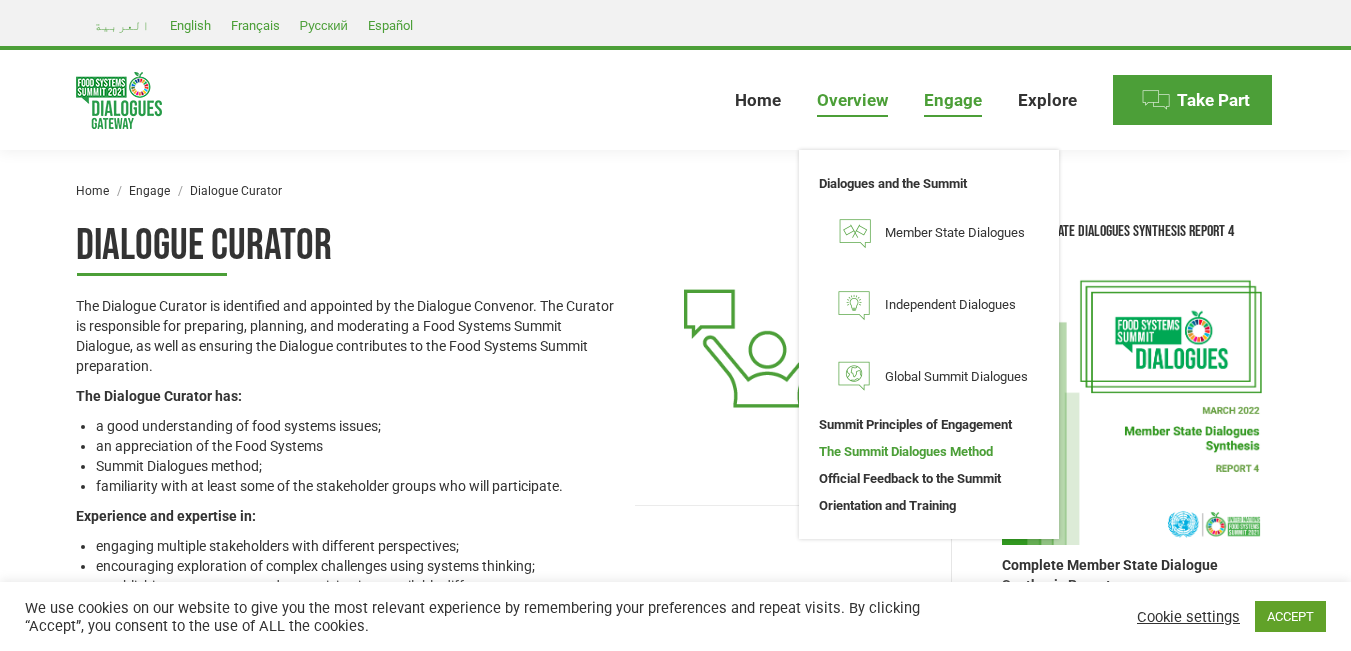 click on "The Summit Dialogues Method" at bounding box center [906, 451] 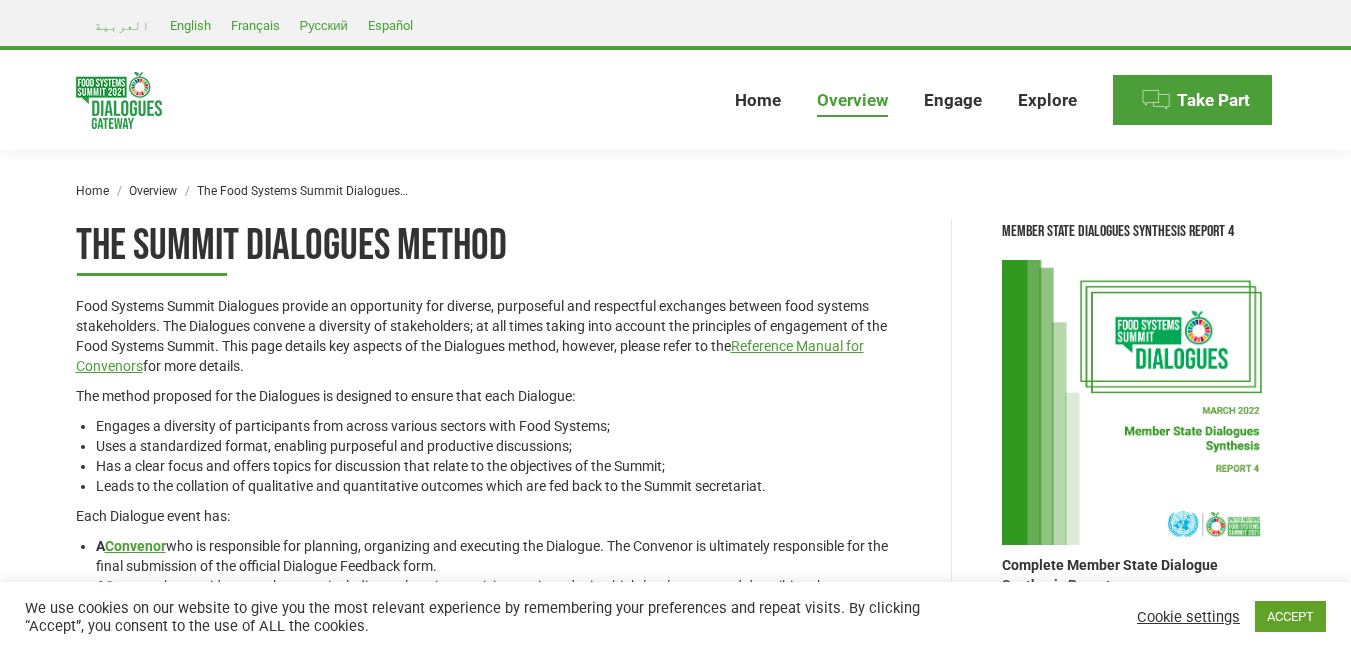 scroll, scrollTop: 0, scrollLeft: 0, axis: both 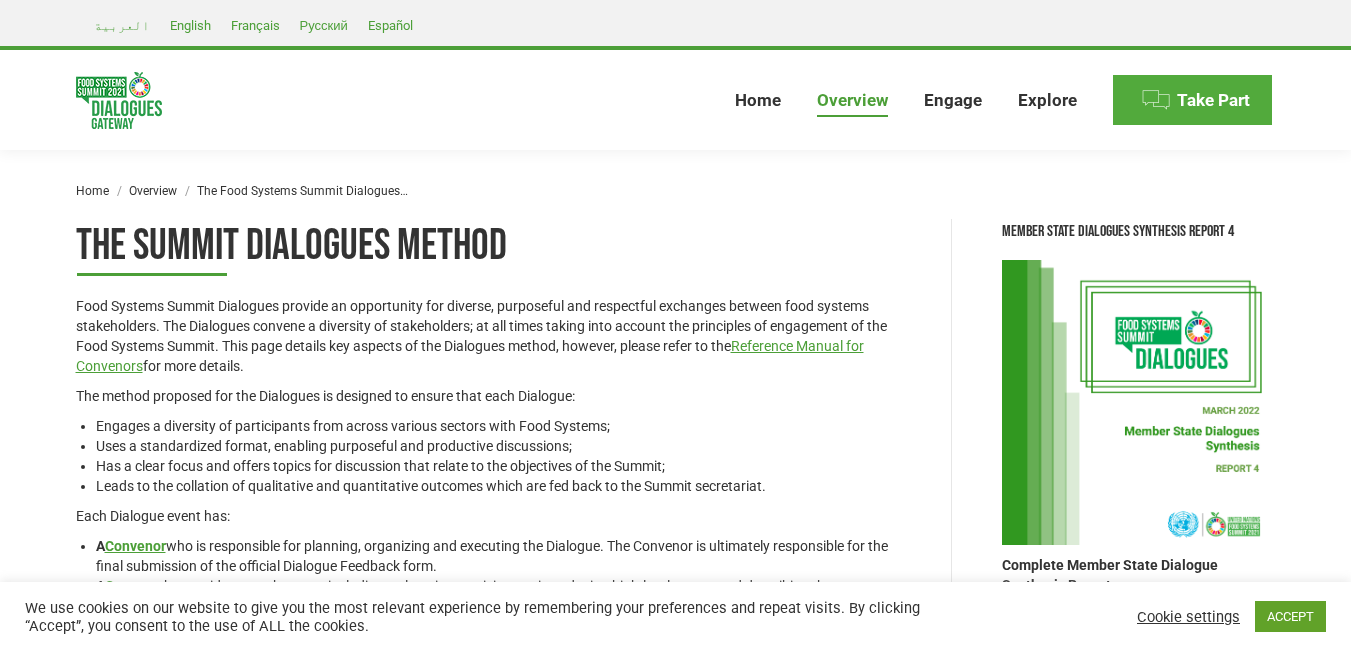 click on "Take Part" at bounding box center (1213, 100) 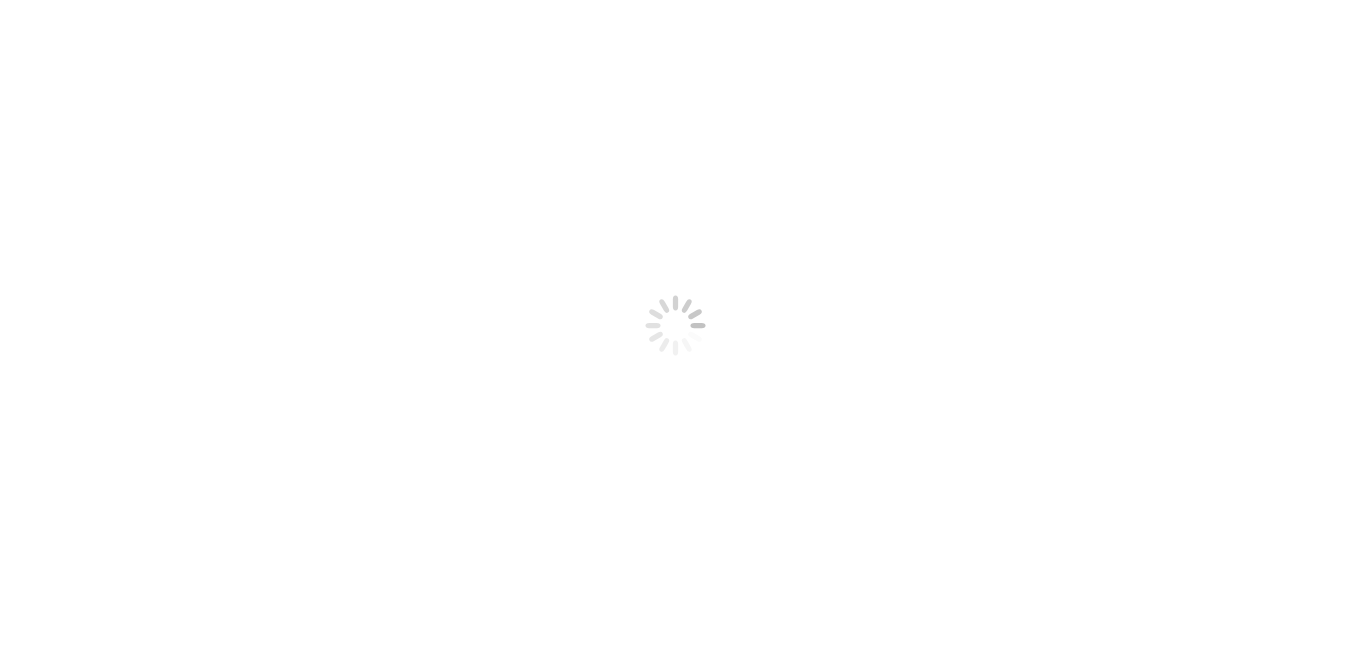 scroll, scrollTop: 0, scrollLeft: 0, axis: both 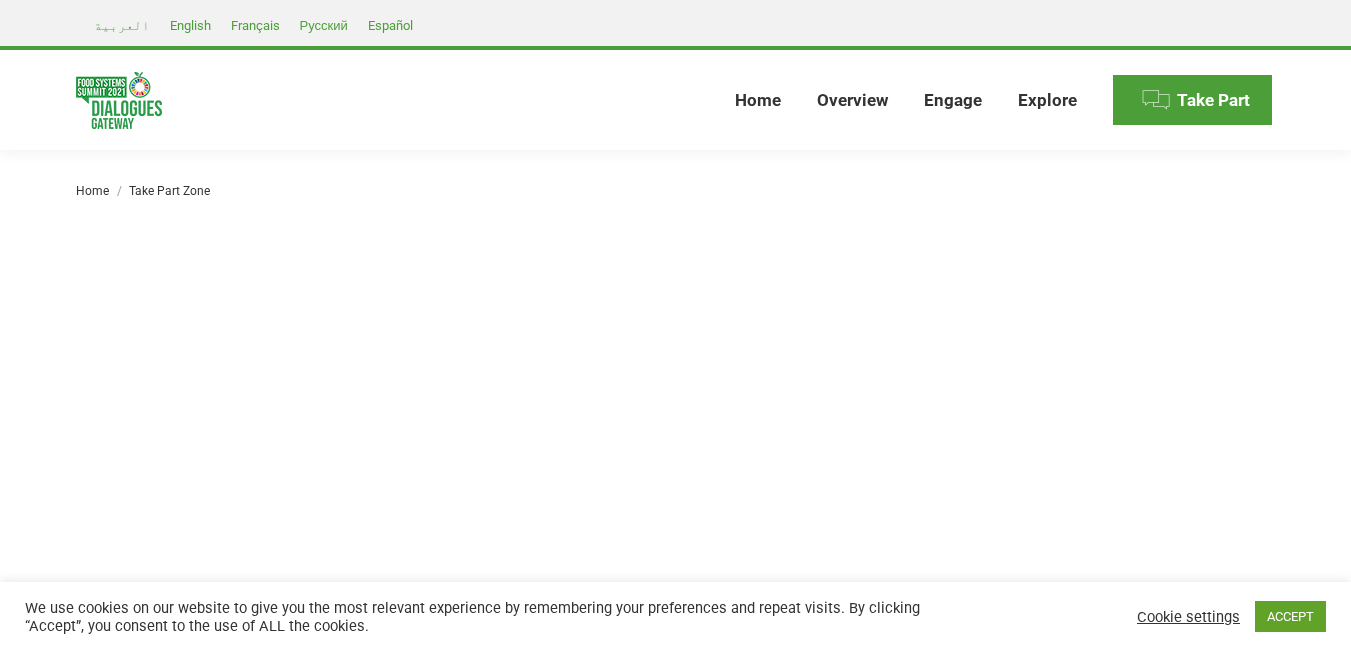 click on "You are here: Home Take Part Zone" at bounding box center [676, 184] 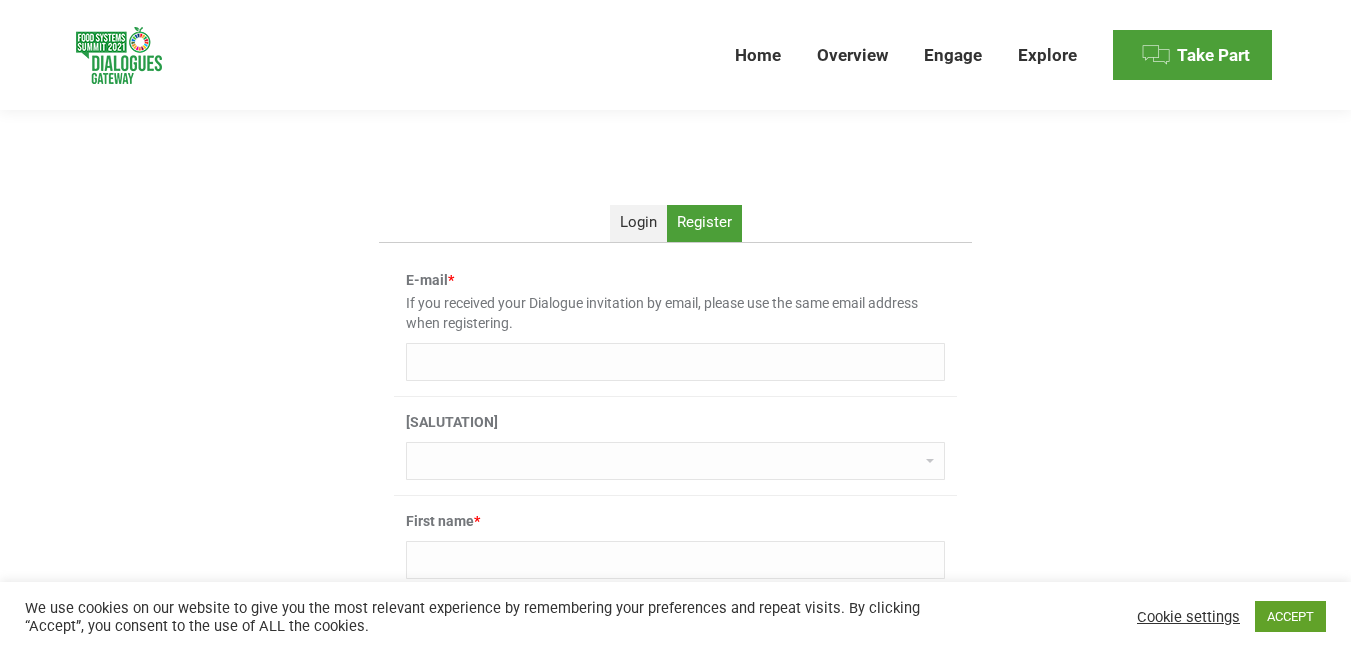 scroll, scrollTop: 427, scrollLeft: 0, axis: vertical 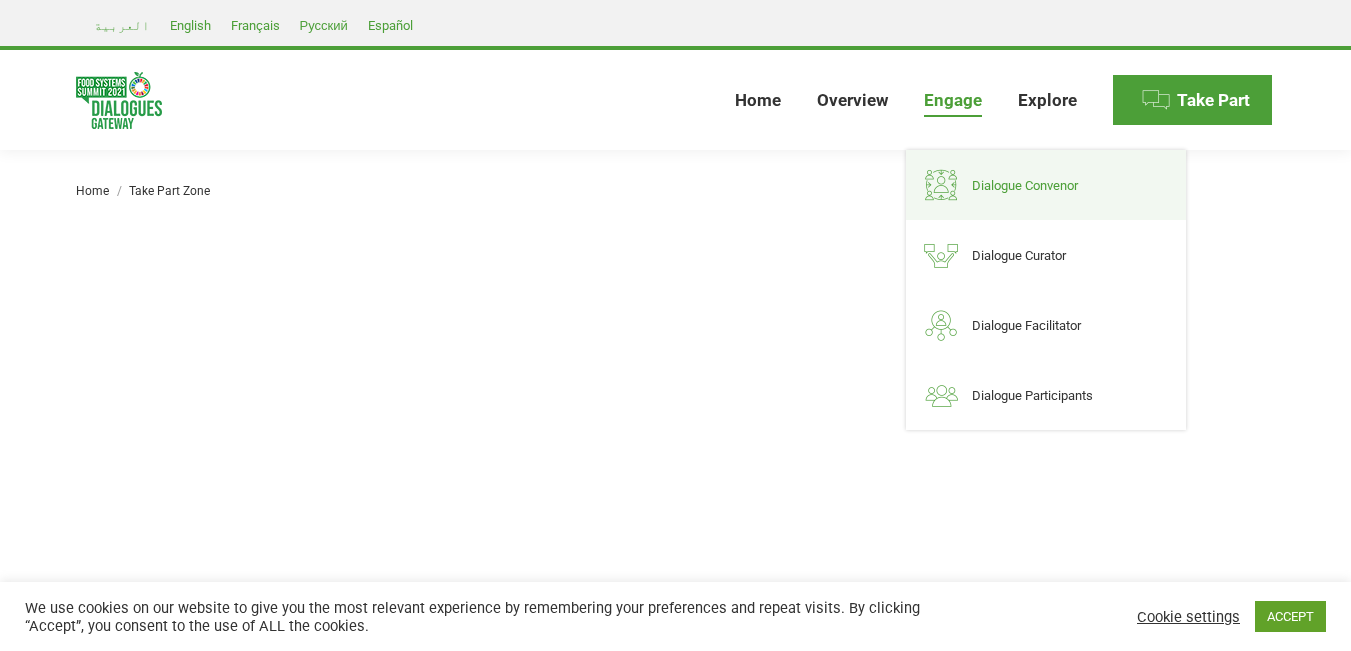 click on "Dialogue Convenor" at bounding box center (1025, 185) 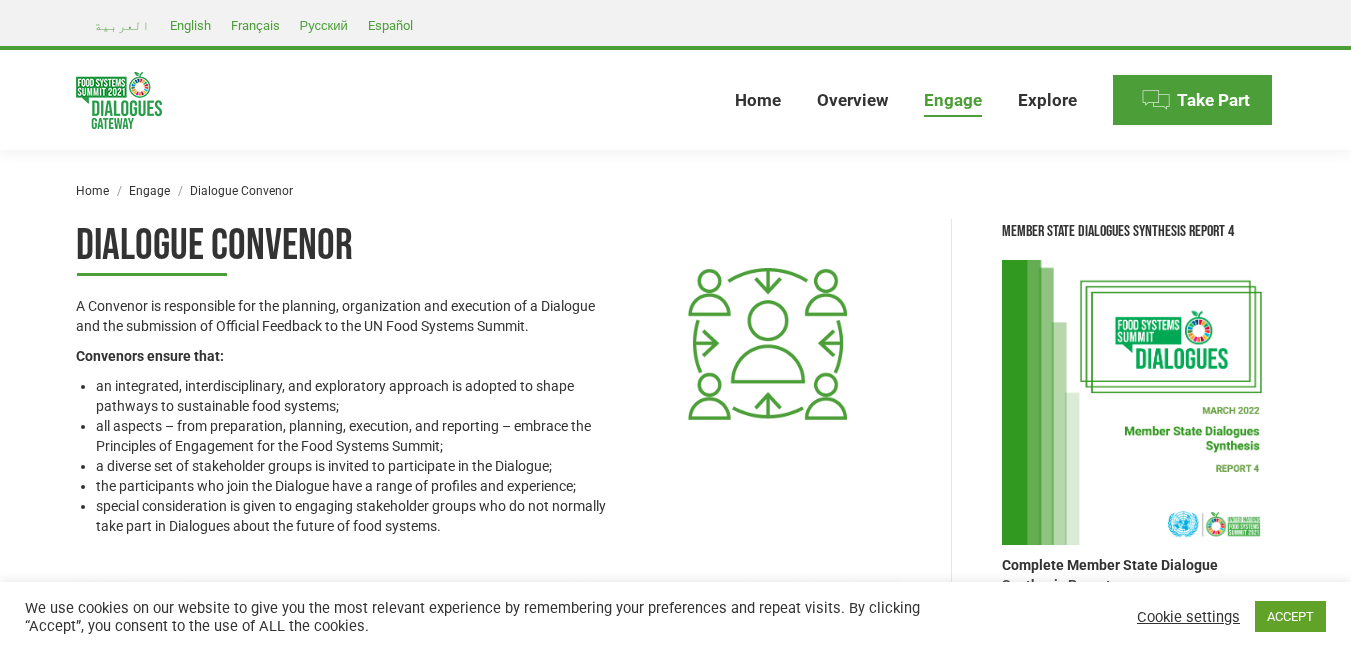 scroll, scrollTop: 0, scrollLeft: 0, axis: both 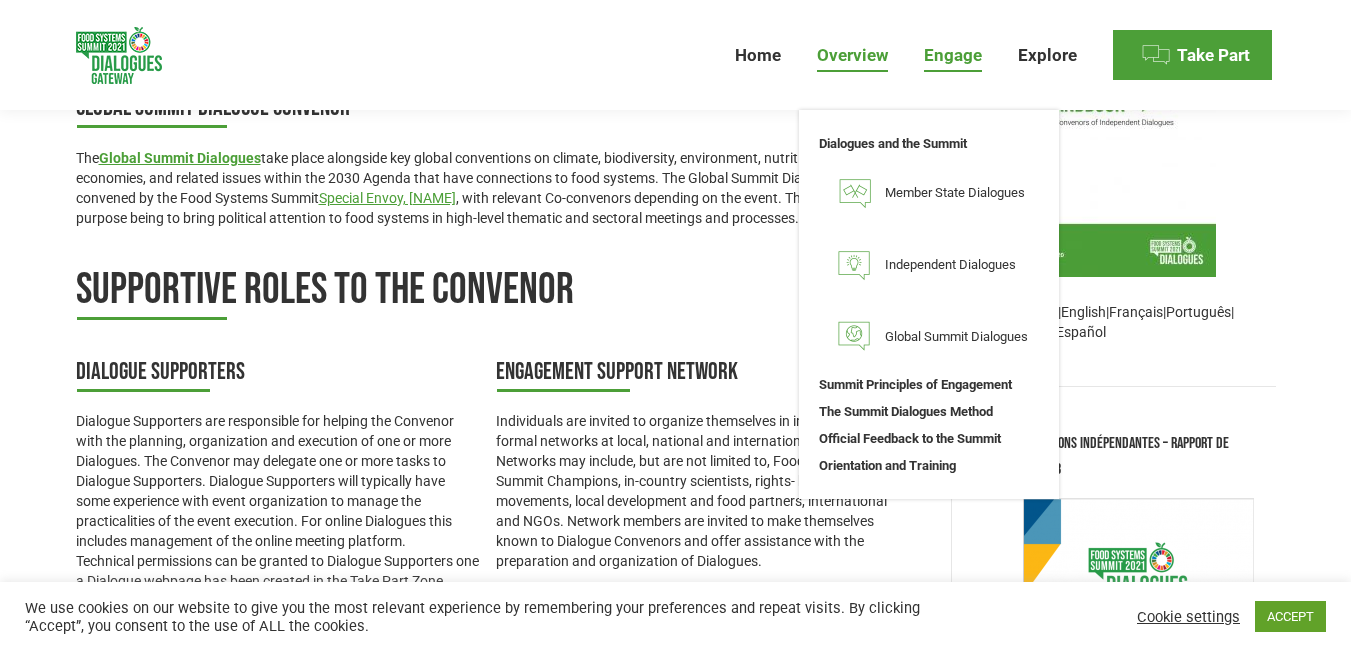 click on "Overview" at bounding box center (852, 55) 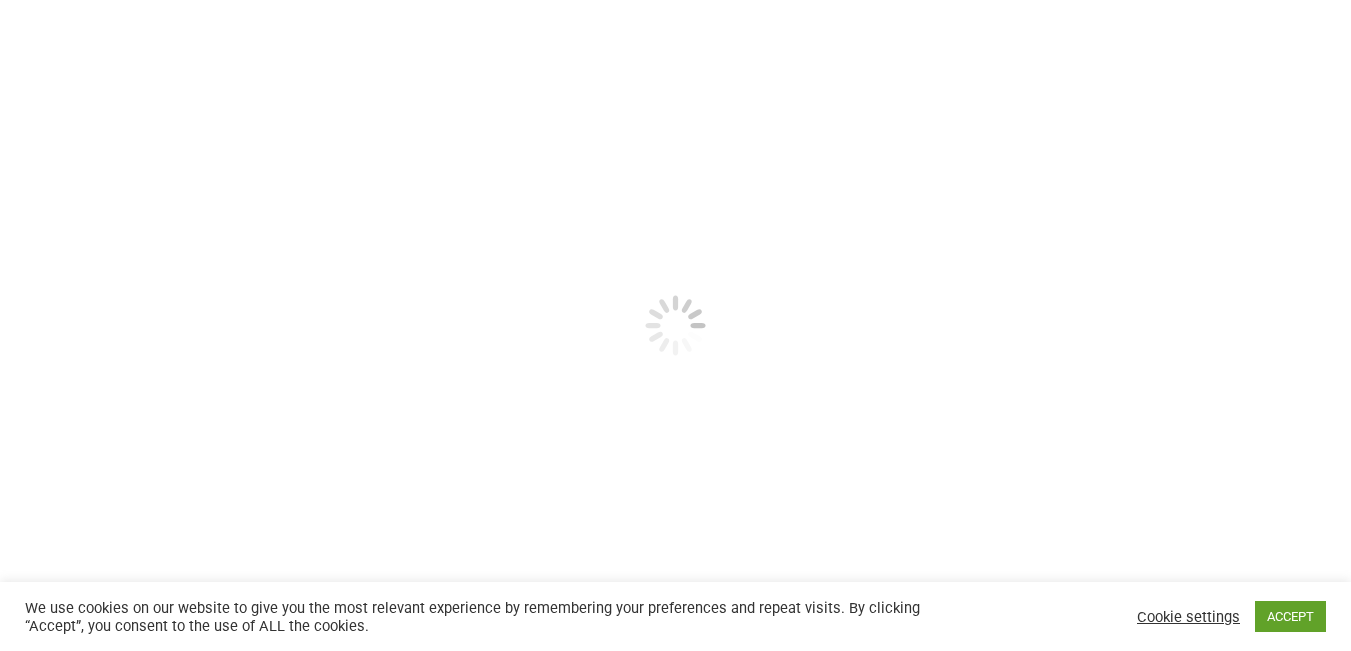 scroll, scrollTop: 0, scrollLeft: 0, axis: both 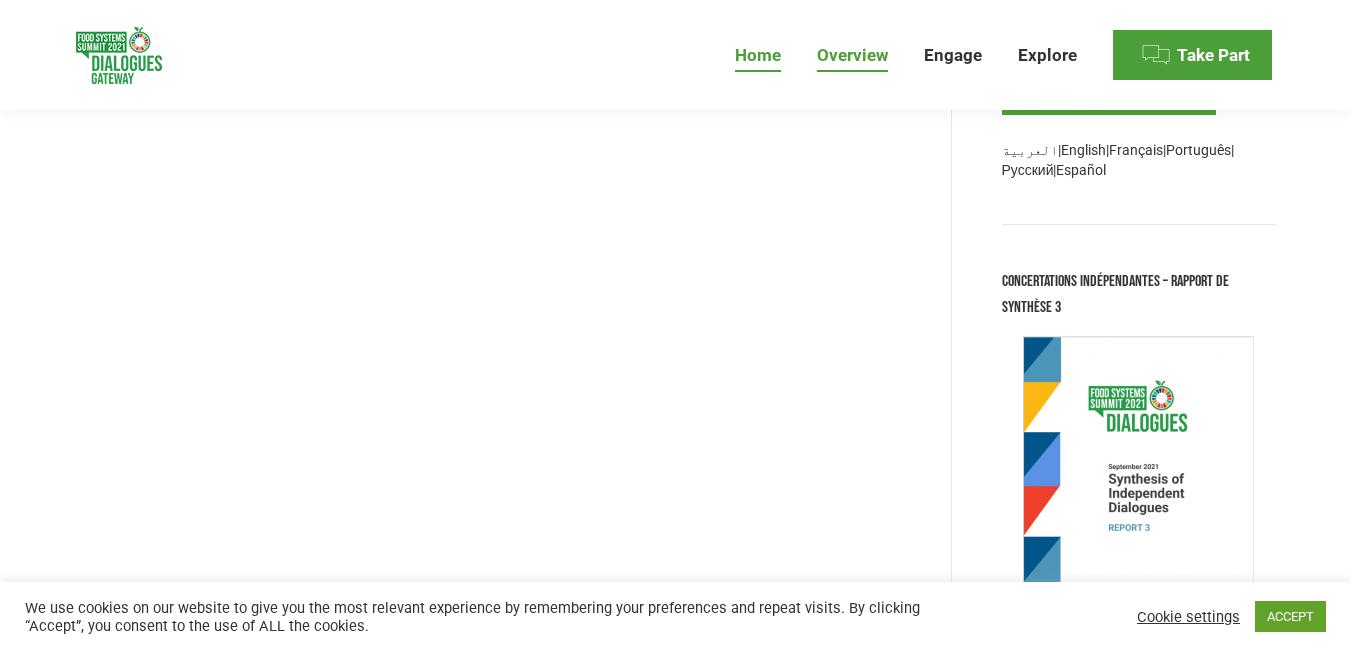 click on "Home" at bounding box center [758, 55] 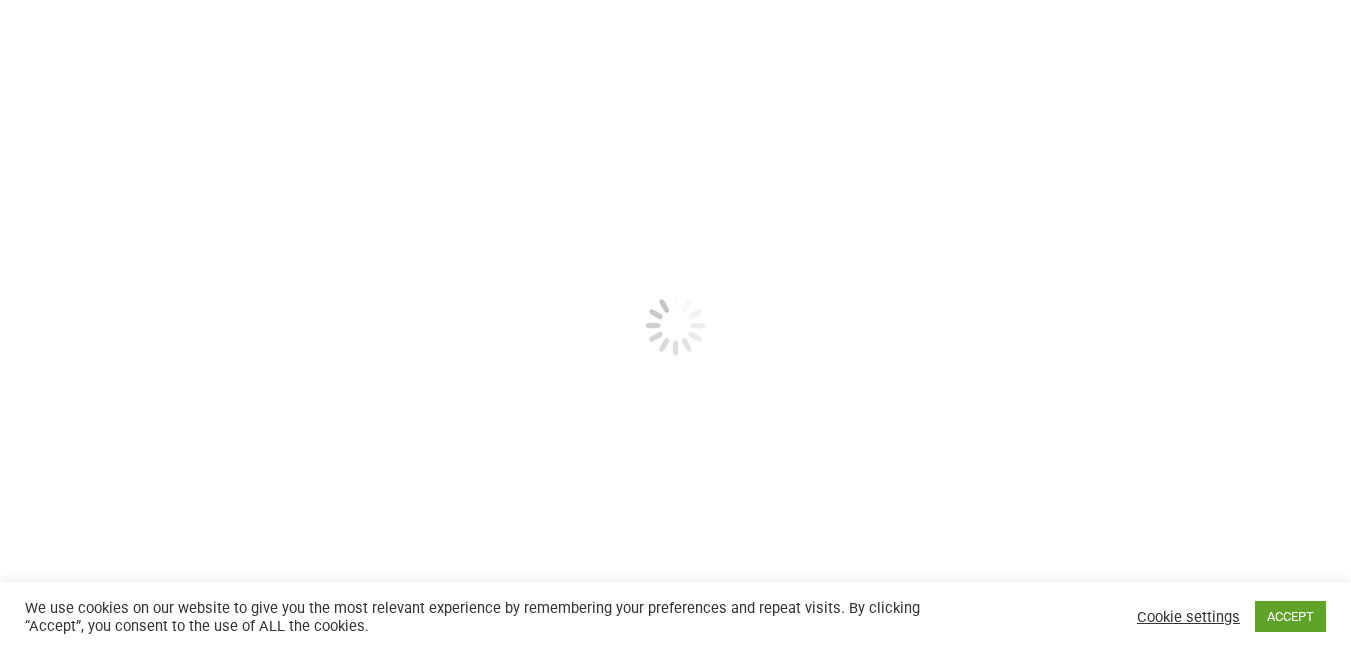 scroll, scrollTop: 0, scrollLeft: 0, axis: both 